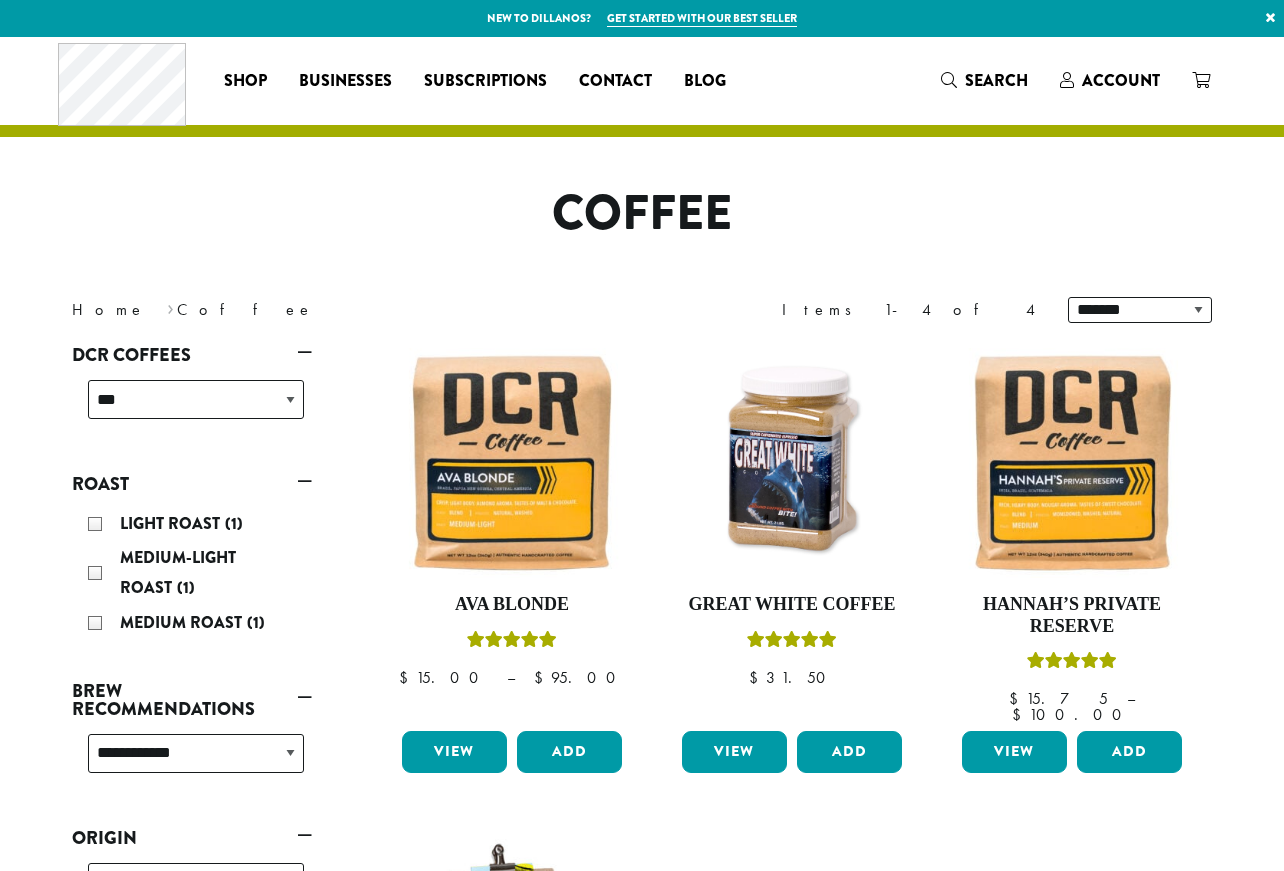 scroll, scrollTop: 0, scrollLeft: 0, axis: both 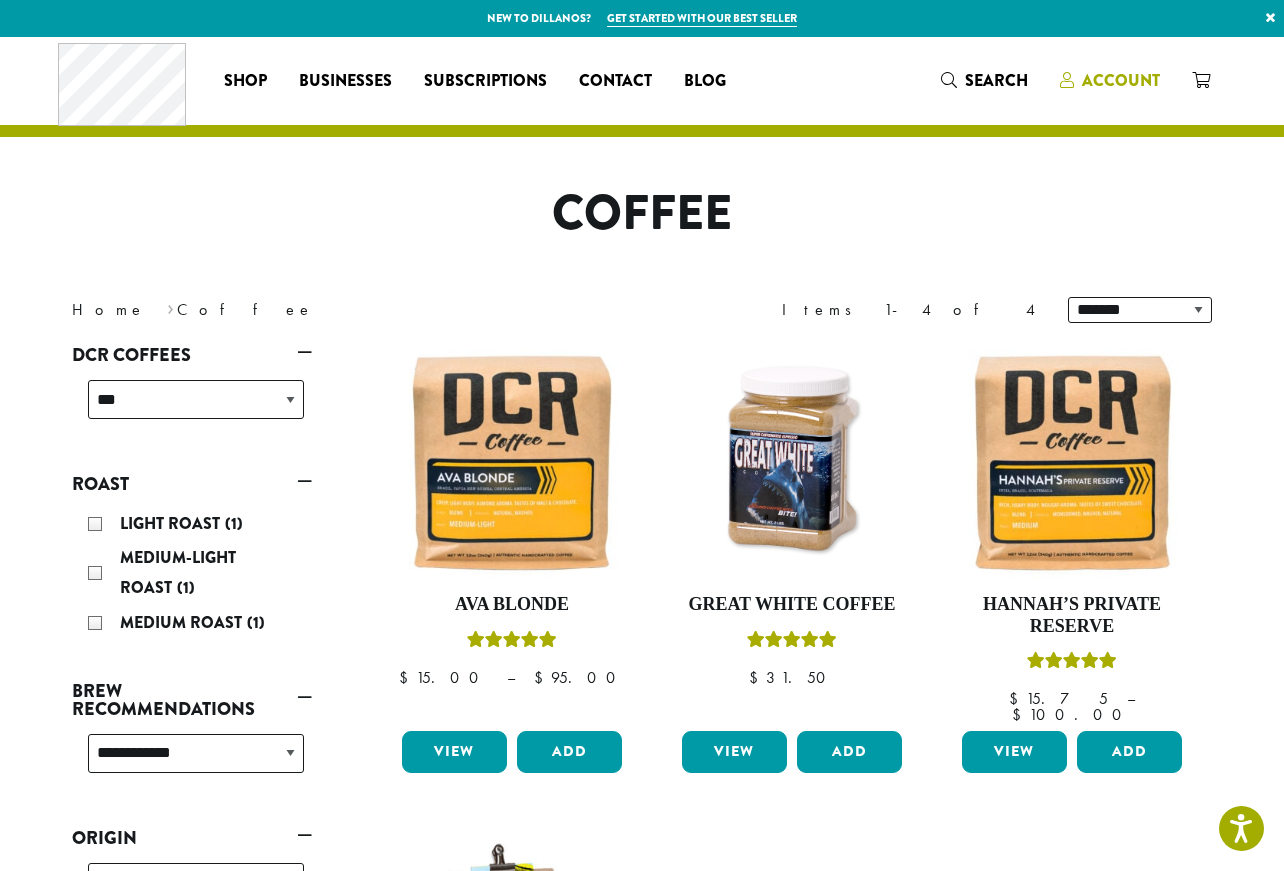 click on "Account" at bounding box center (1121, 80) 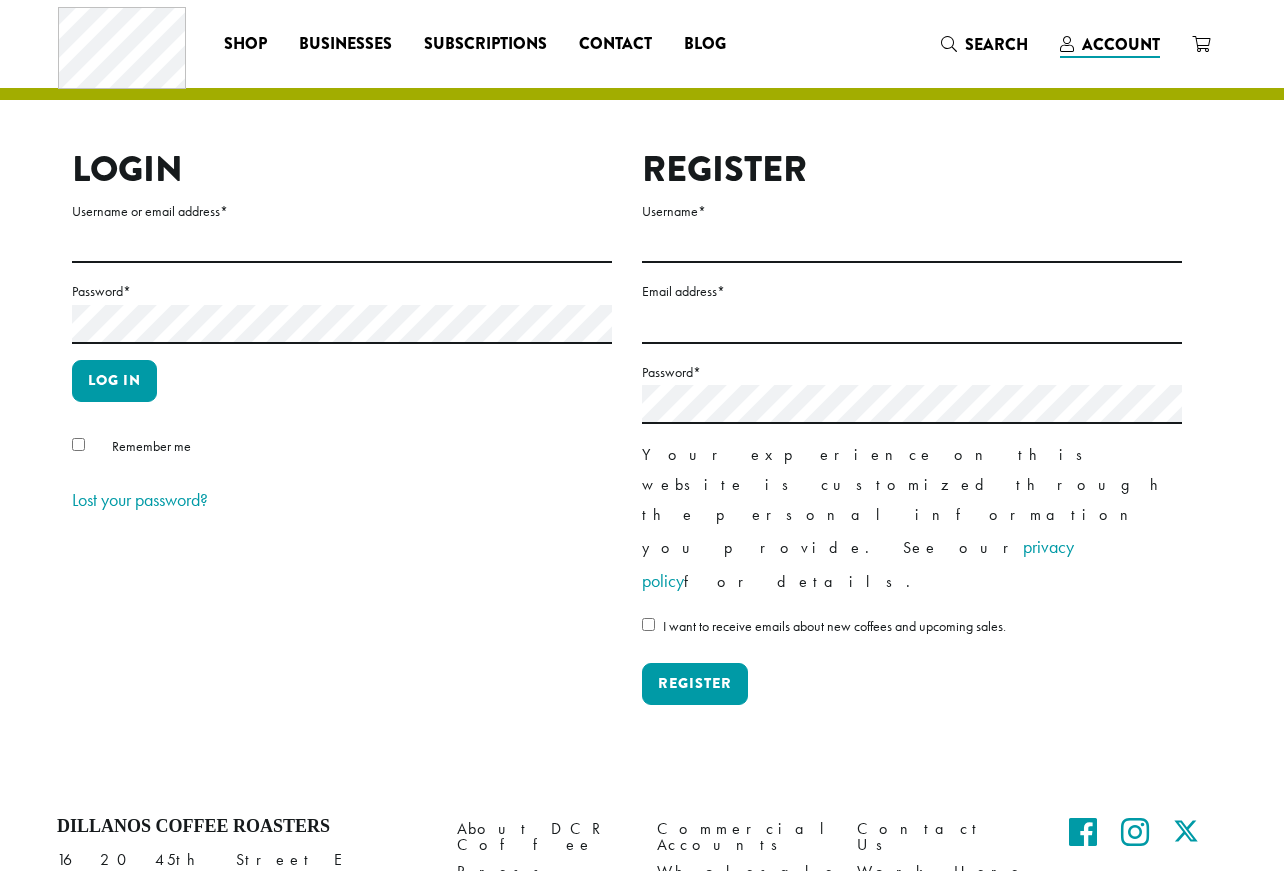 scroll, scrollTop: 0, scrollLeft: 0, axis: both 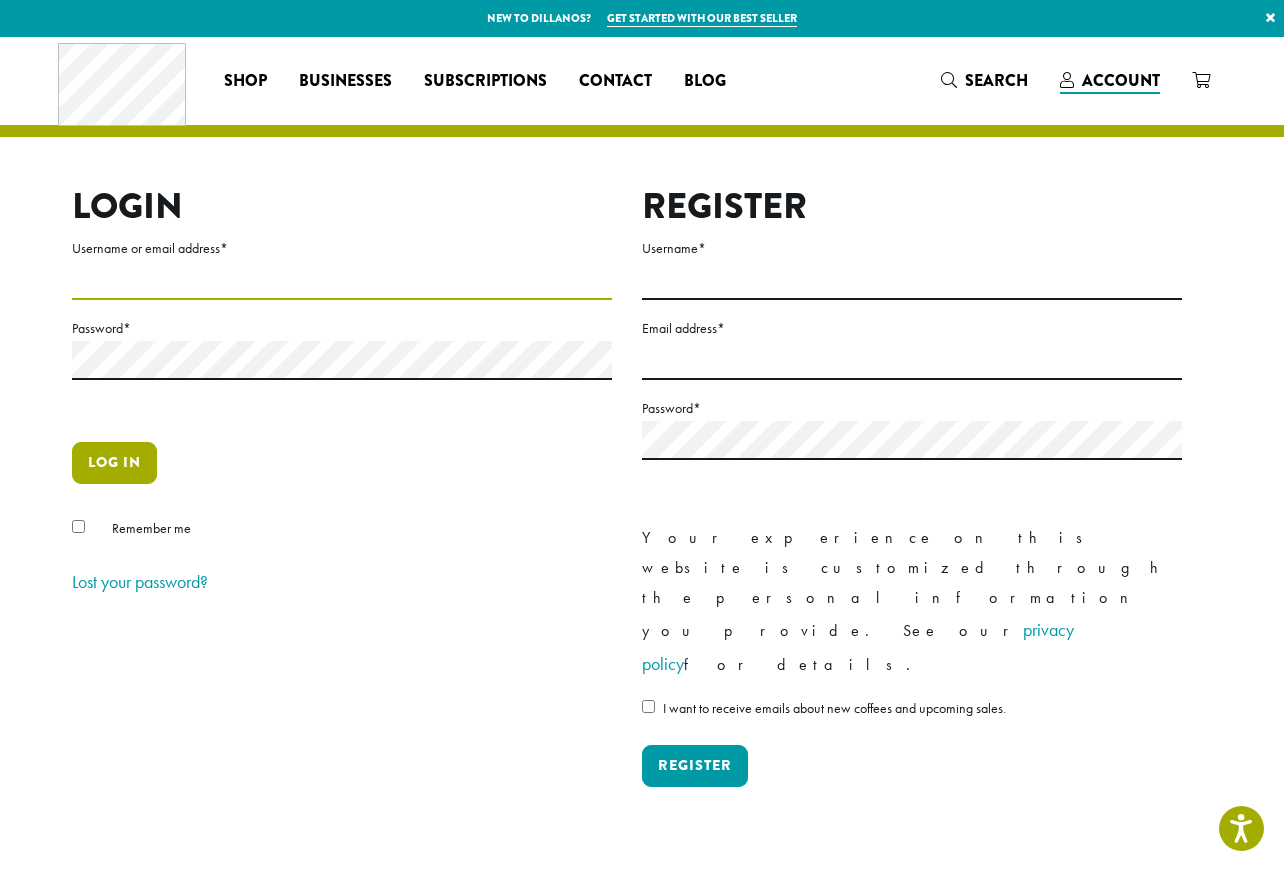type on "**********" 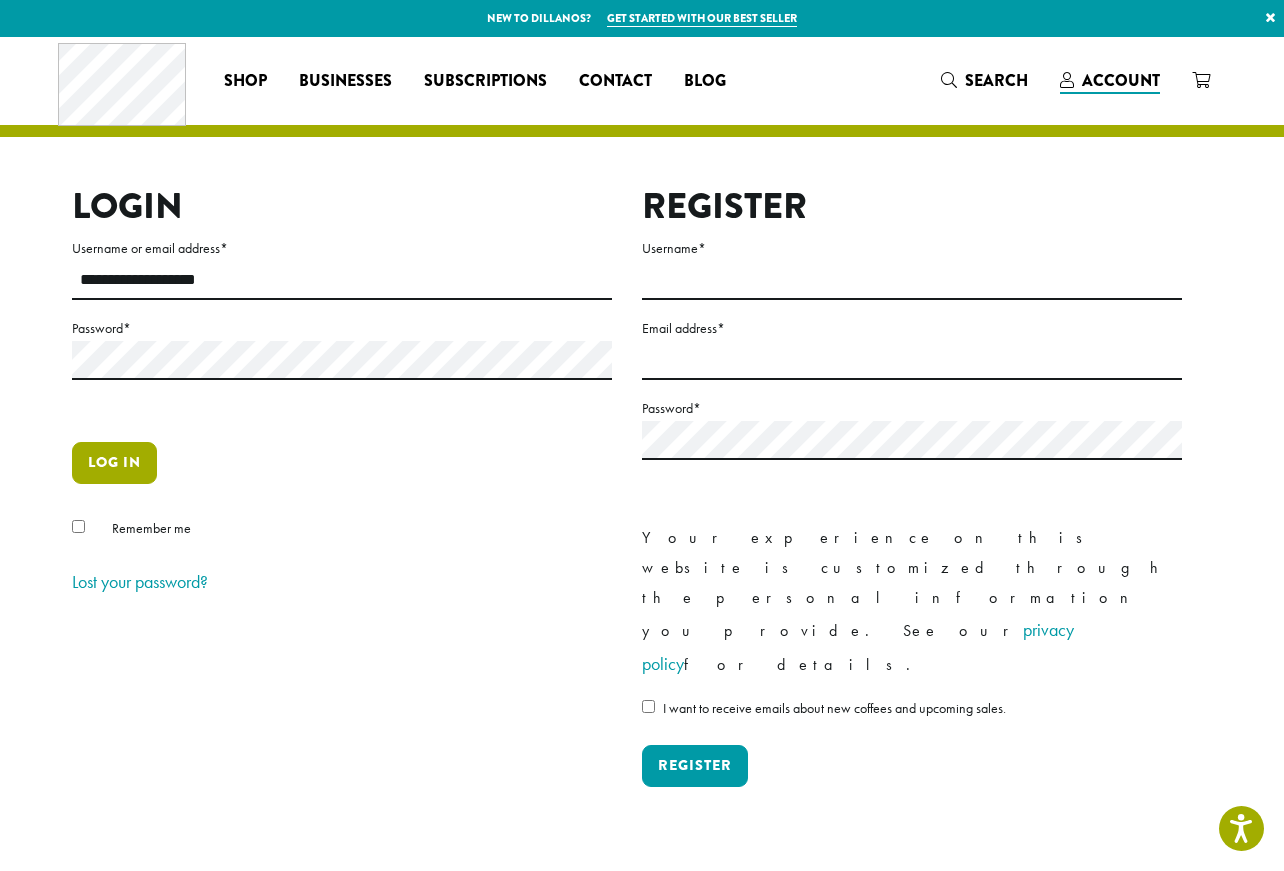 click on "Log in" at bounding box center (114, 463) 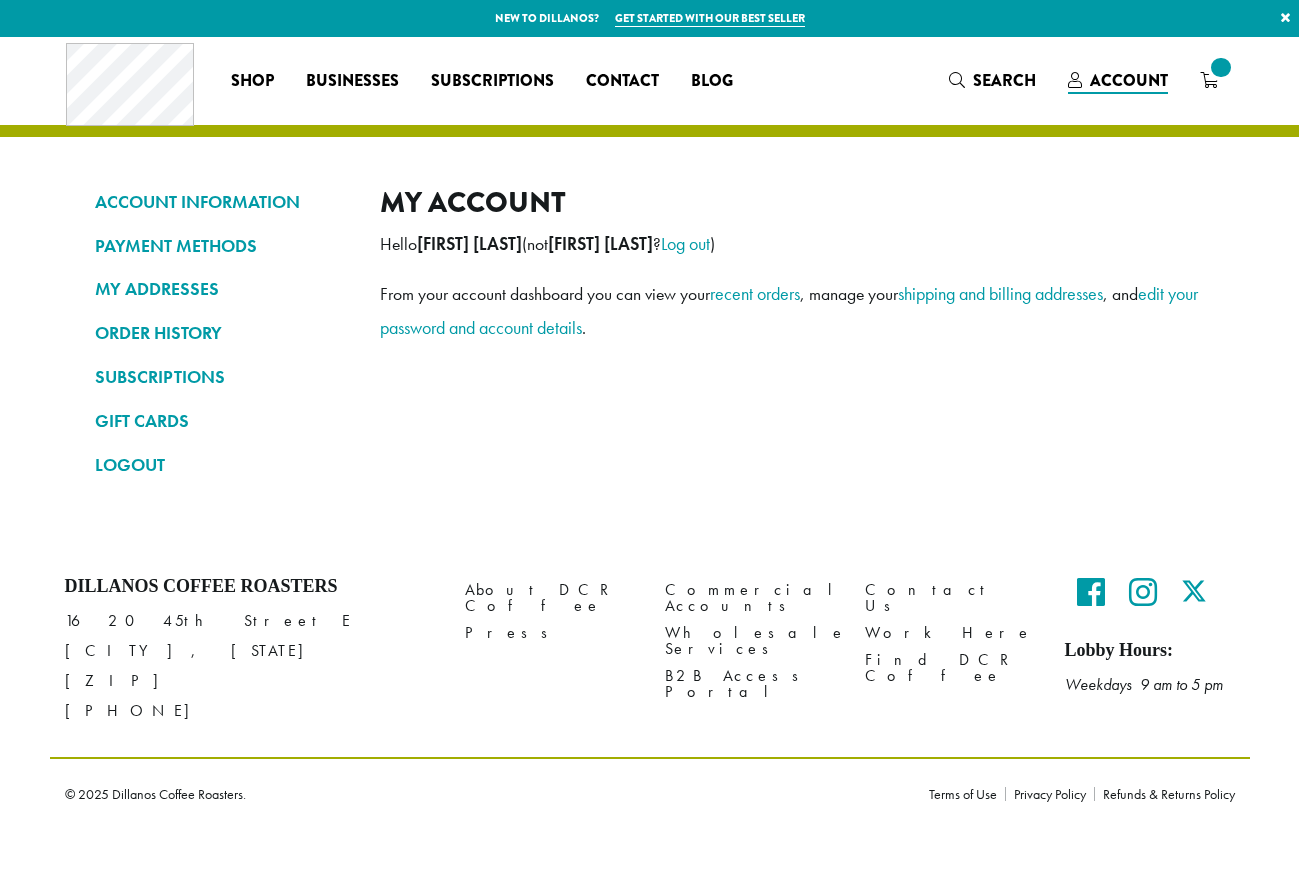 scroll, scrollTop: 0, scrollLeft: 0, axis: both 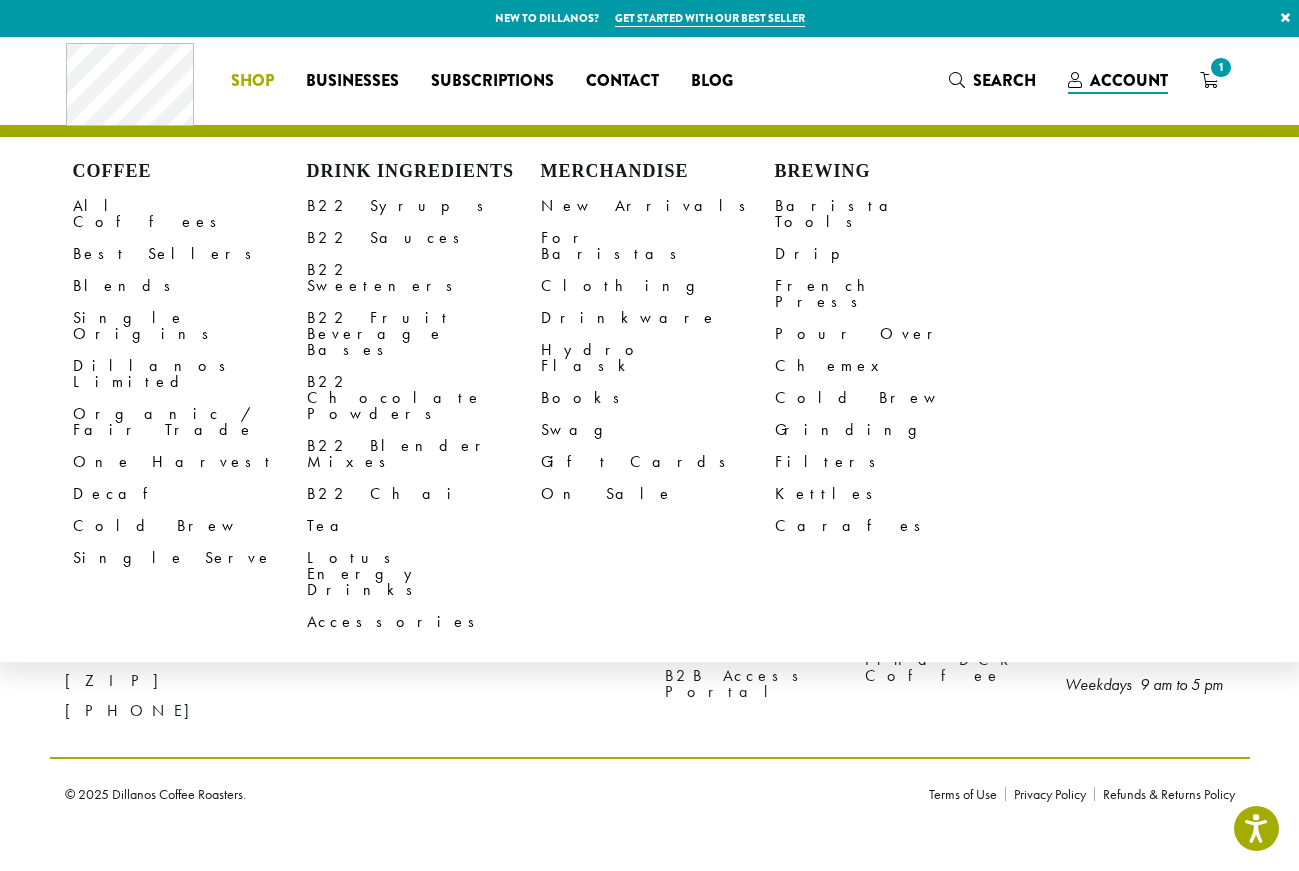 click on "Coffee All Coffees
Best Sellers
Blends
Single Origins
Dillanos Limited
Organic / Fair Trade
One Harvest
Decaf
Cold Brew
Single Serve
Drink Ingredients B22 Syrups
B22 Sauces
B22 Sweeteners
B22 Fruit Beverage Bases
B22 Chocolate Powders
B22 Blender Mixes
B22 Chai
Tea
Lotus Energy Drinks
Accessories
Merchandise New Arrivals
For Baristas
Clothing
Drinkware
Hydro Flask
Books
Swag
Gift Cards
On Sale
Brewing Barista Tools
Drip
French Press
Pour Over
Chemex
Cold Brew
Grinding
Filters
Kettles
Carafes
Shop" at bounding box center [252, 81] 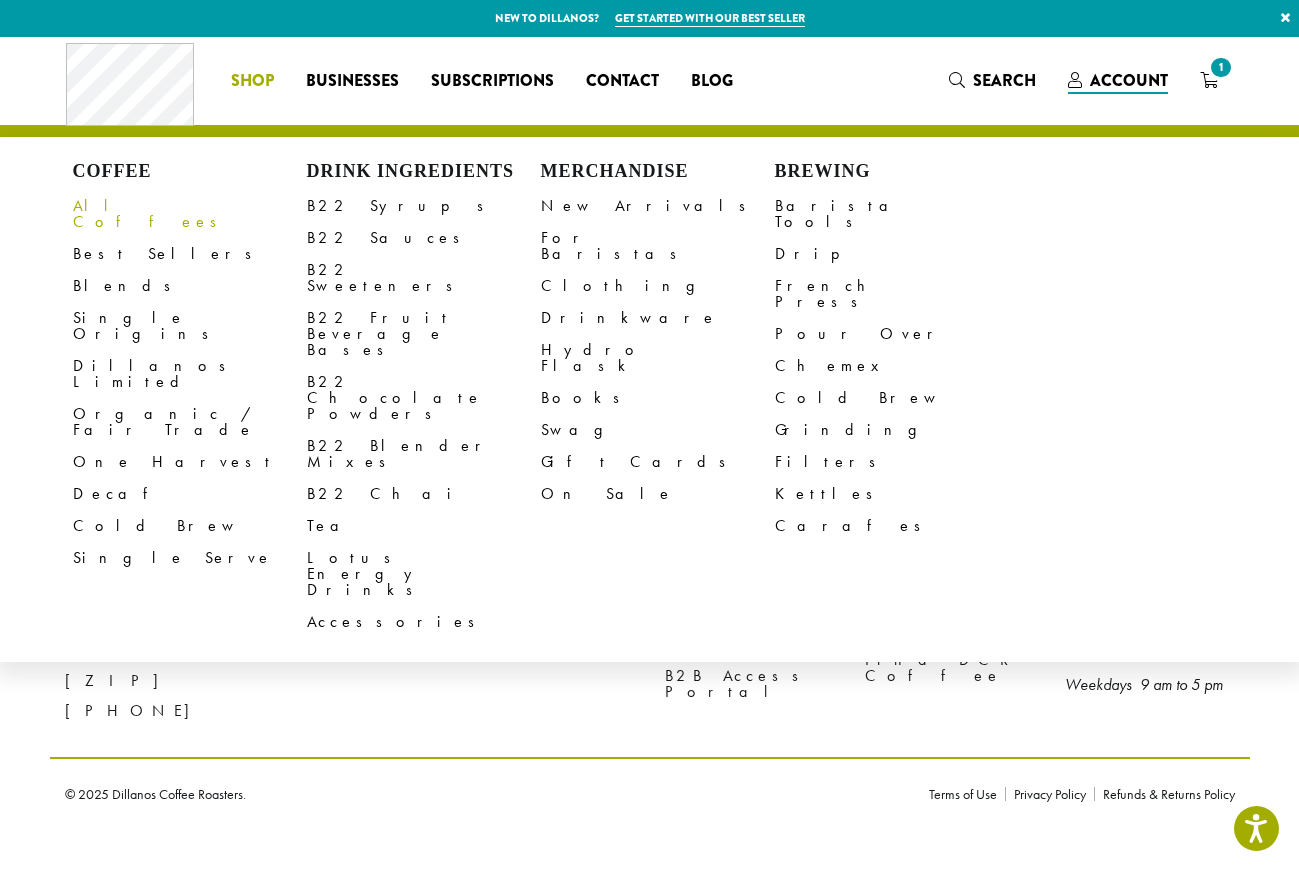 click on "All Coffees" at bounding box center (190, 214) 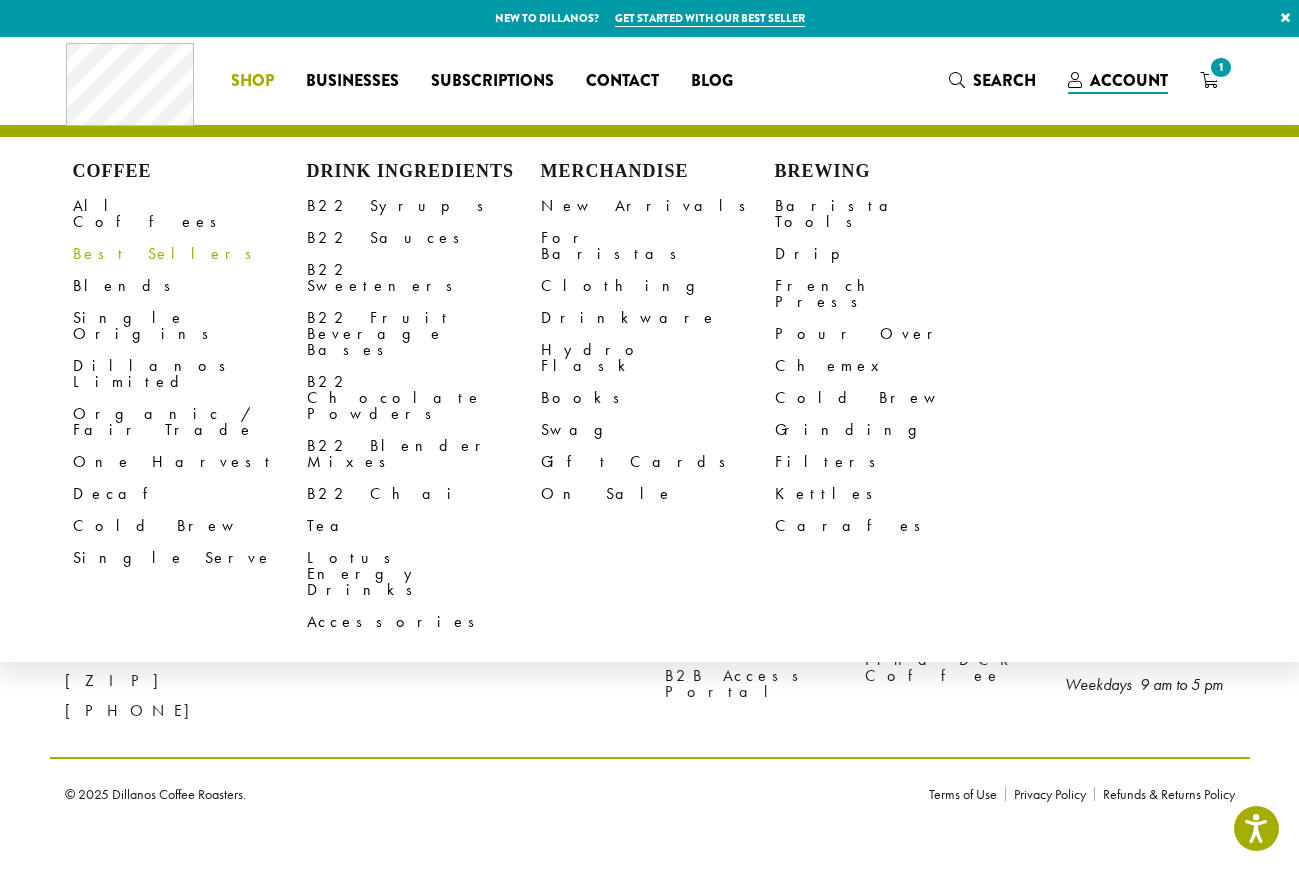 click on "Best Sellers" at bounding box center [190, 254] 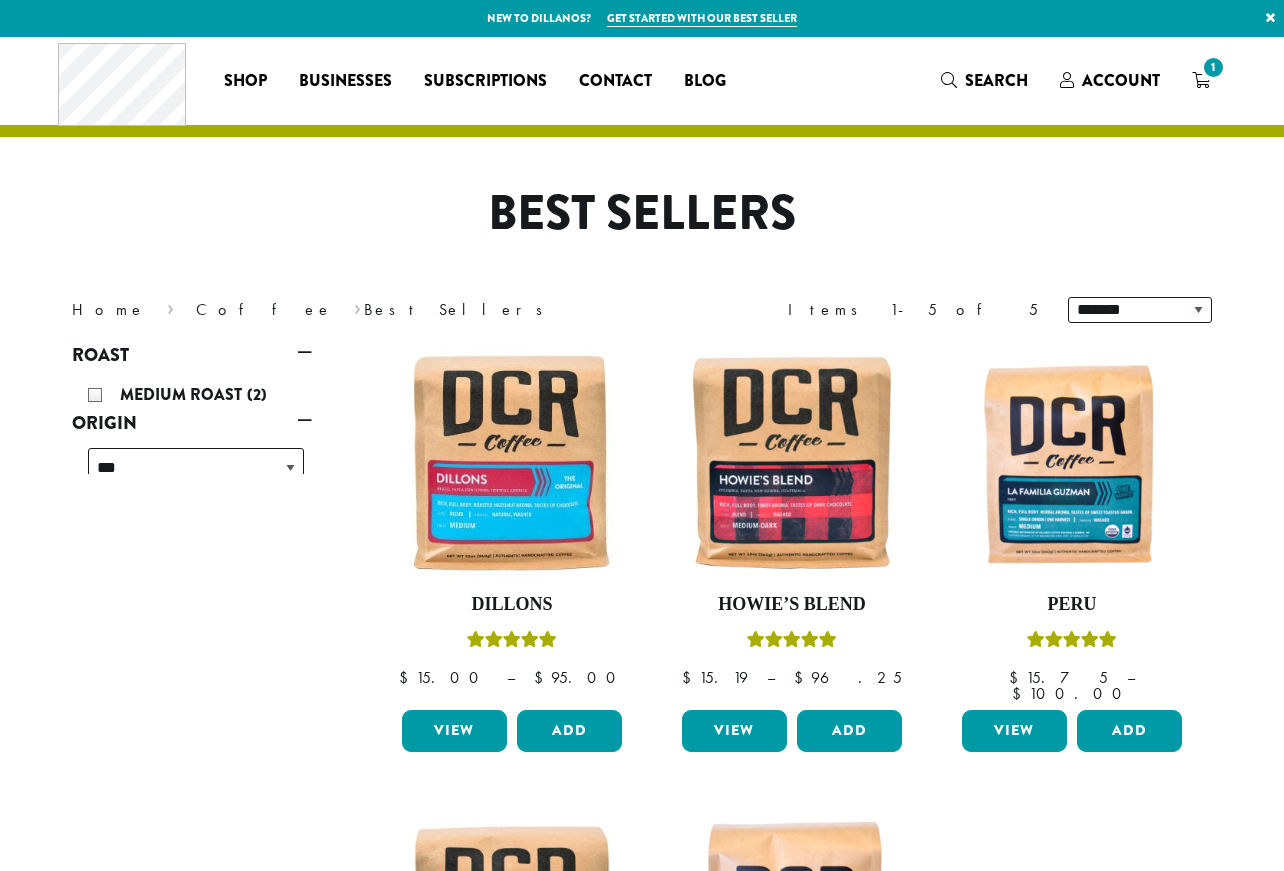 scroll, scrollTop: 0, scrollLeft: 0, axis: both 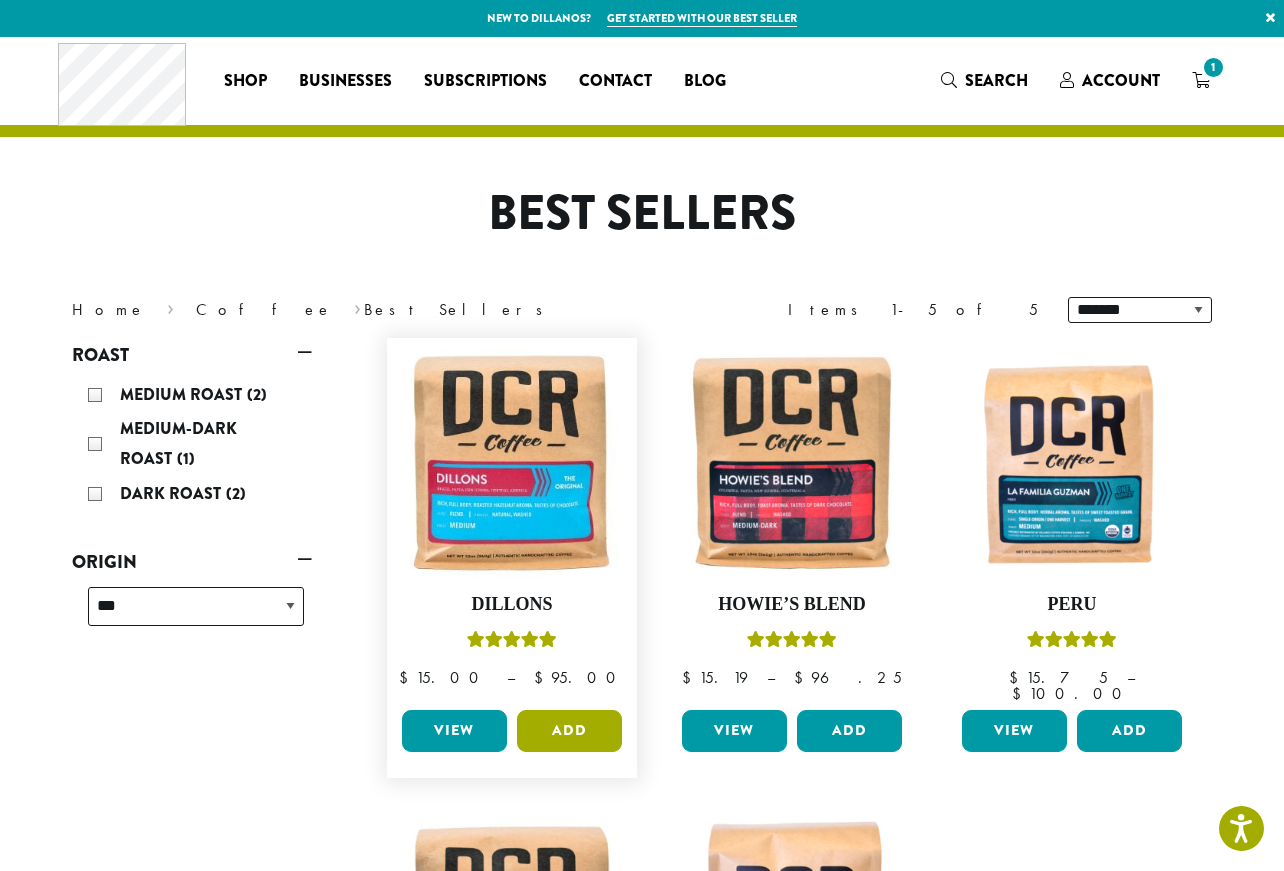 click on "Add" at bounding box center (569, 731) 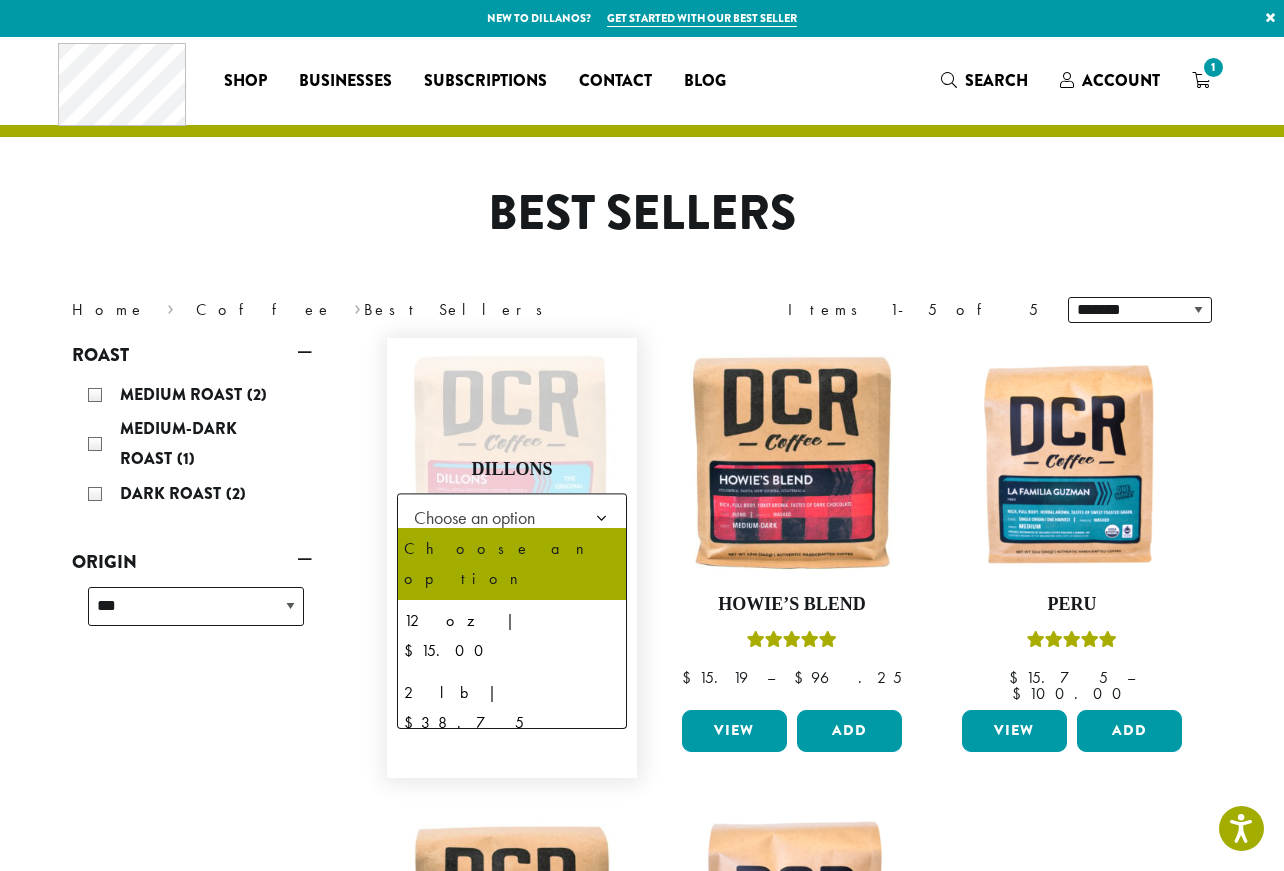 click on "Choose an option" 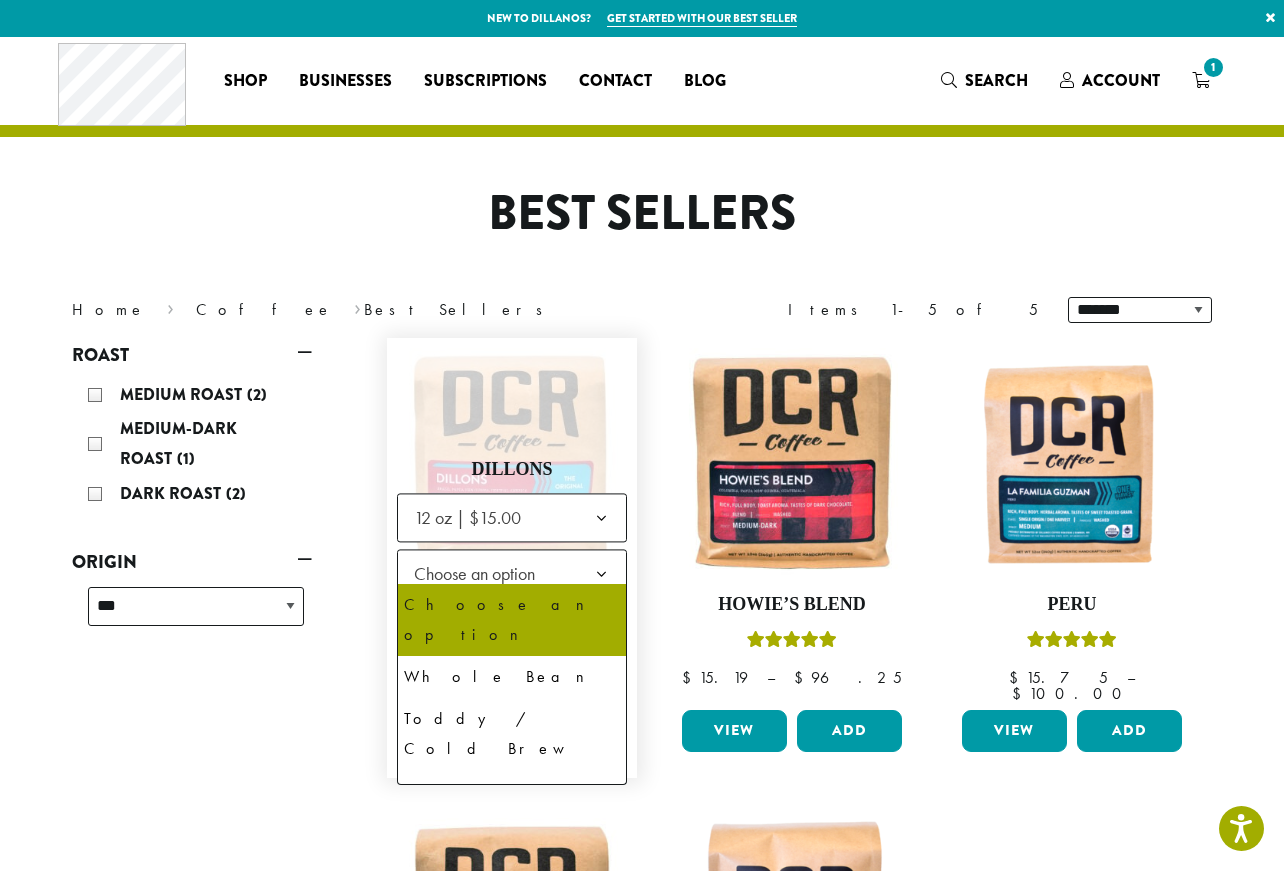 click on "Choose an option" 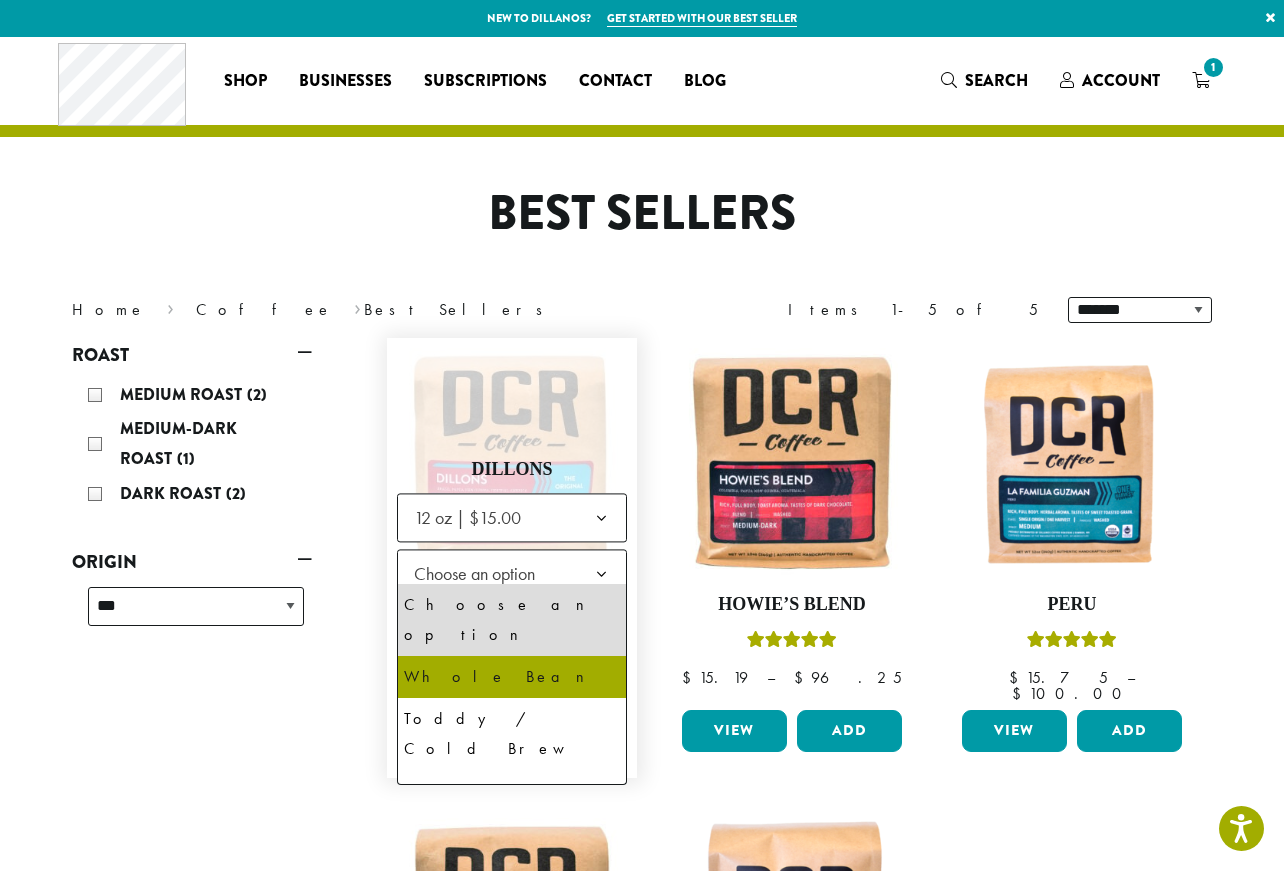 select on "*********" 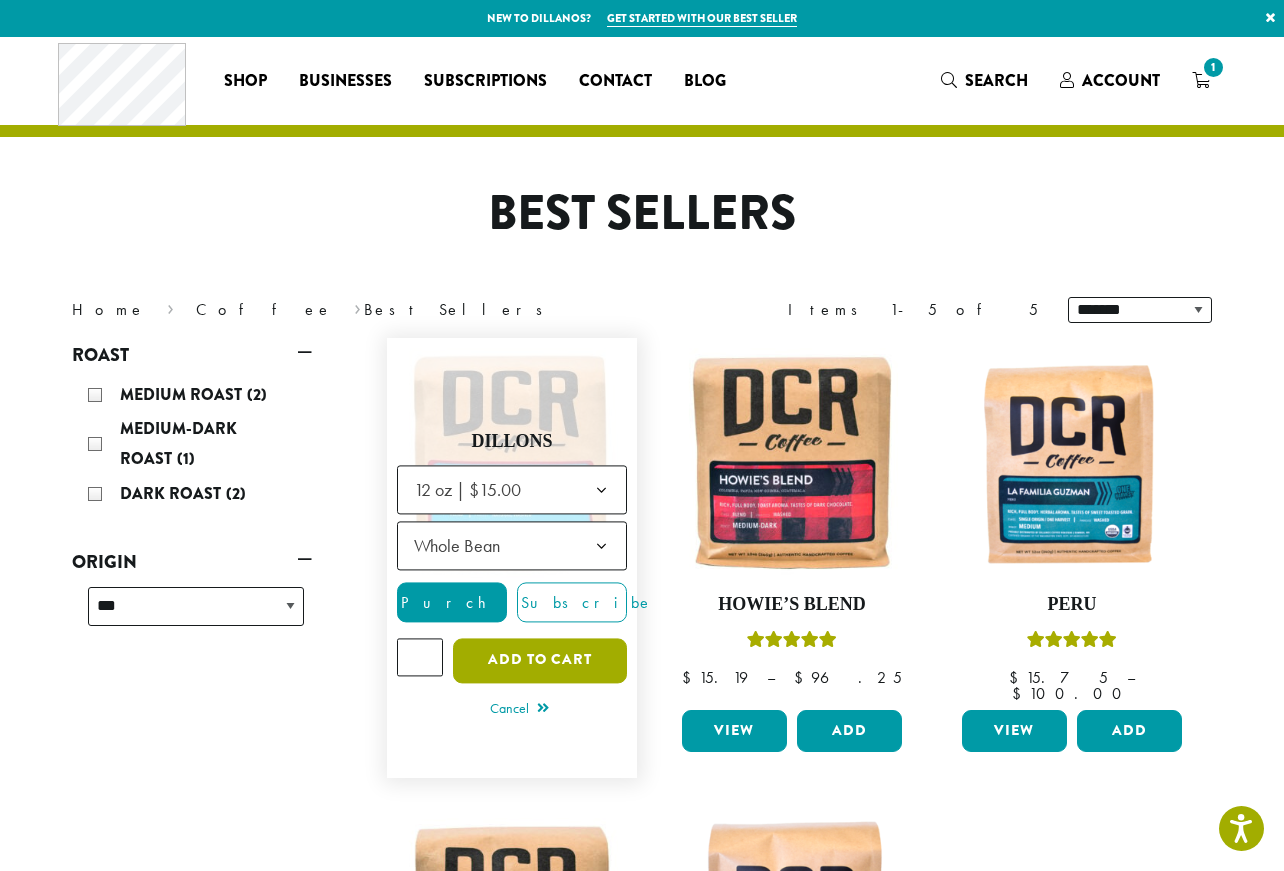 click on "Add to cart" 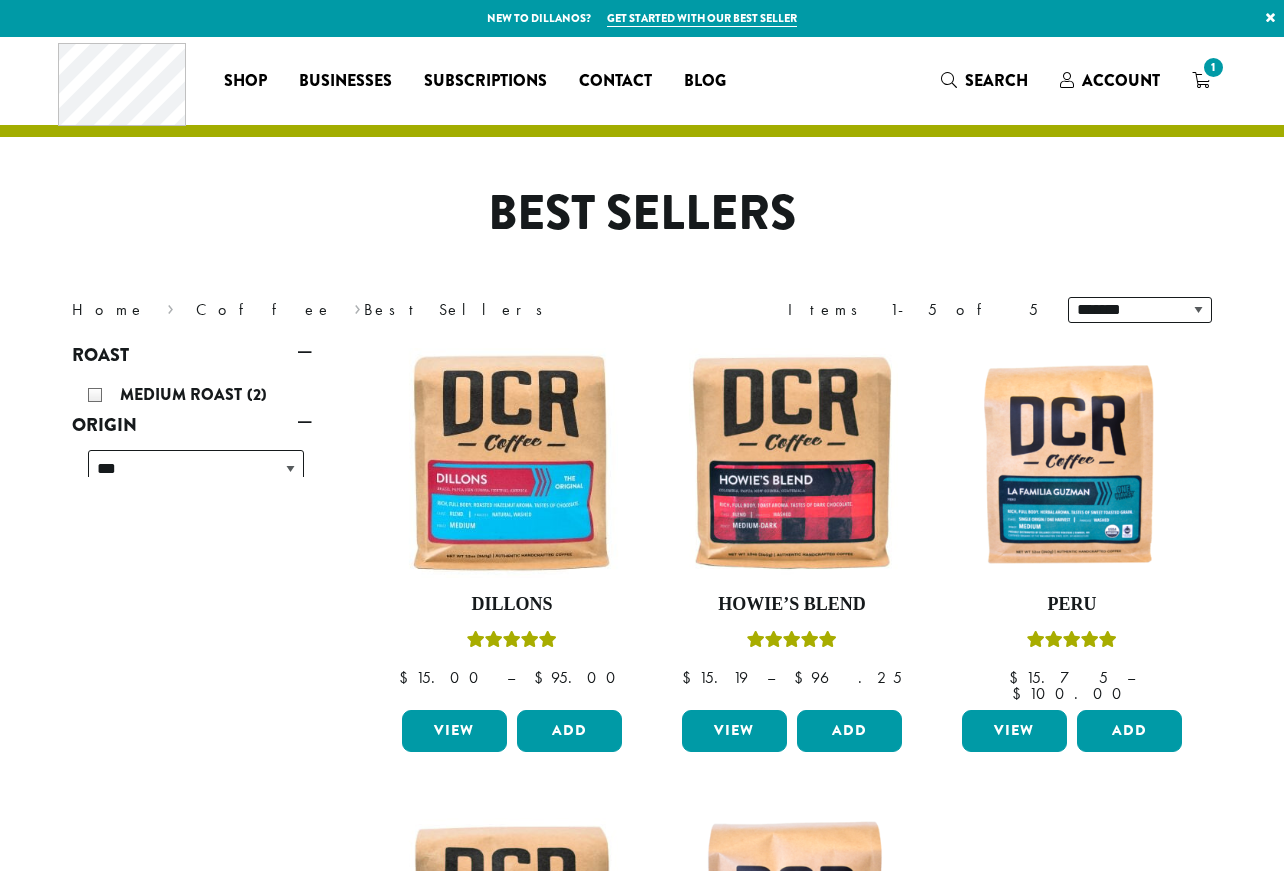 scroll, scrollTop: 0, scrollLeft: 0, axis: both 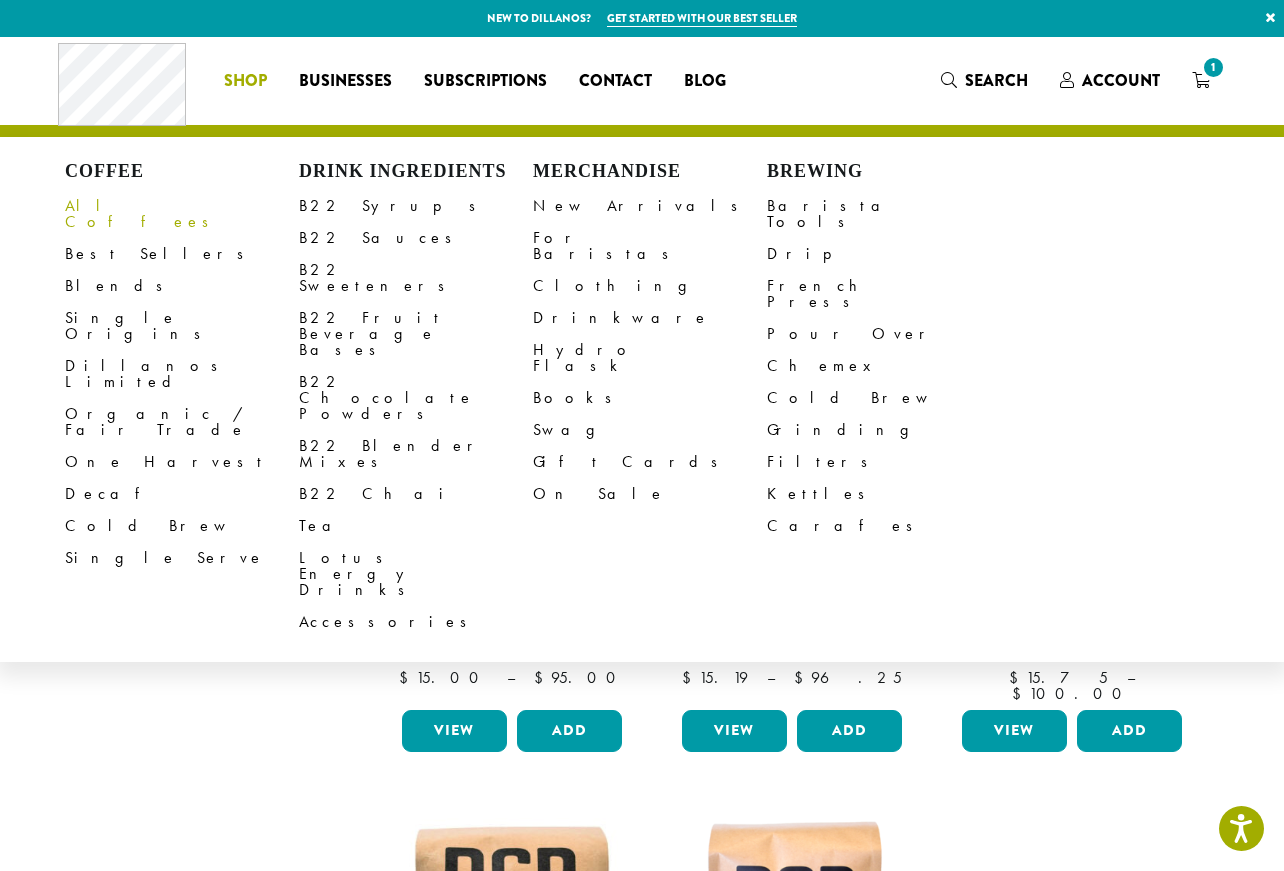 click on "All Coffees" at bounding box center [182, 214] 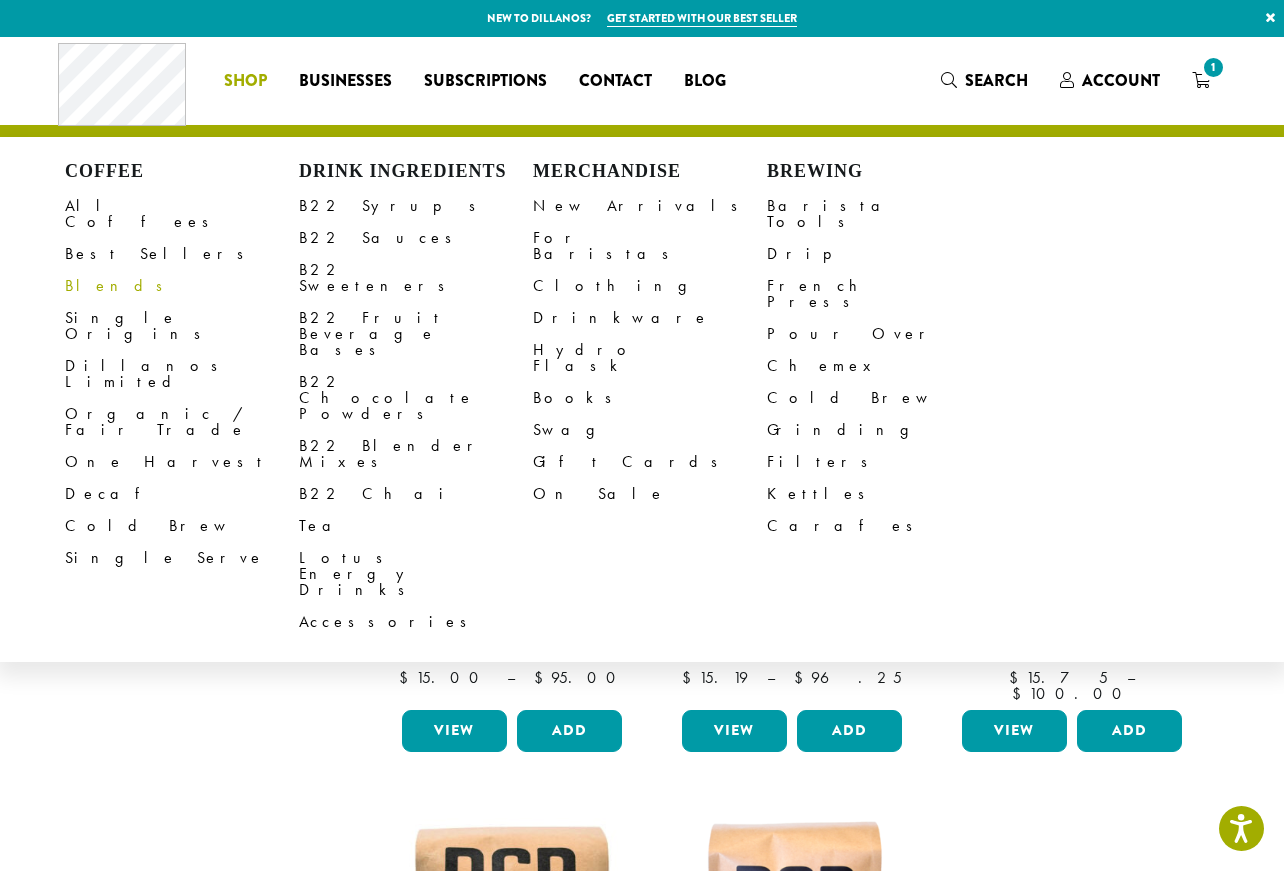 click on "Blends" at bounding box center (182, 286) 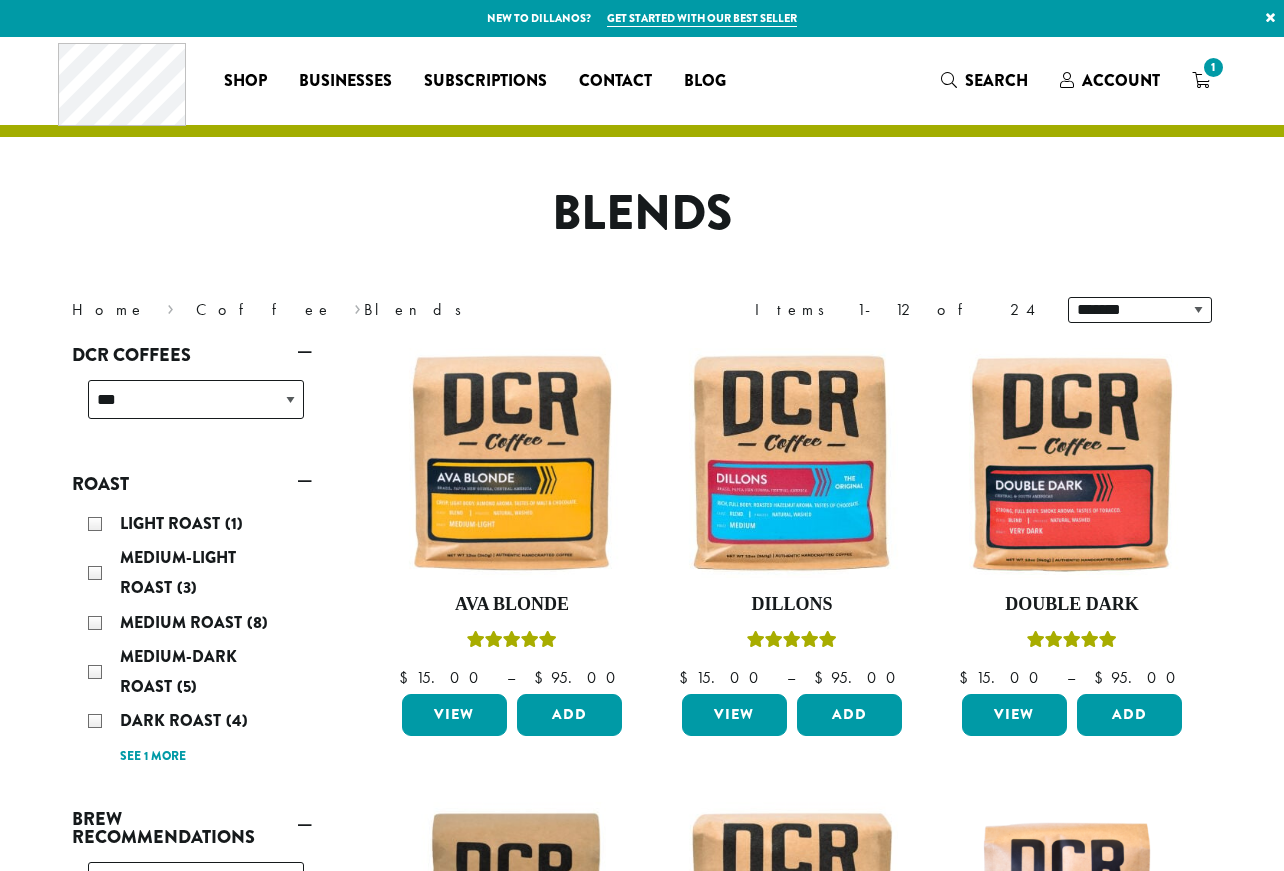 scroll, scrollTop: 0, scrollLeft: 0, axis: both 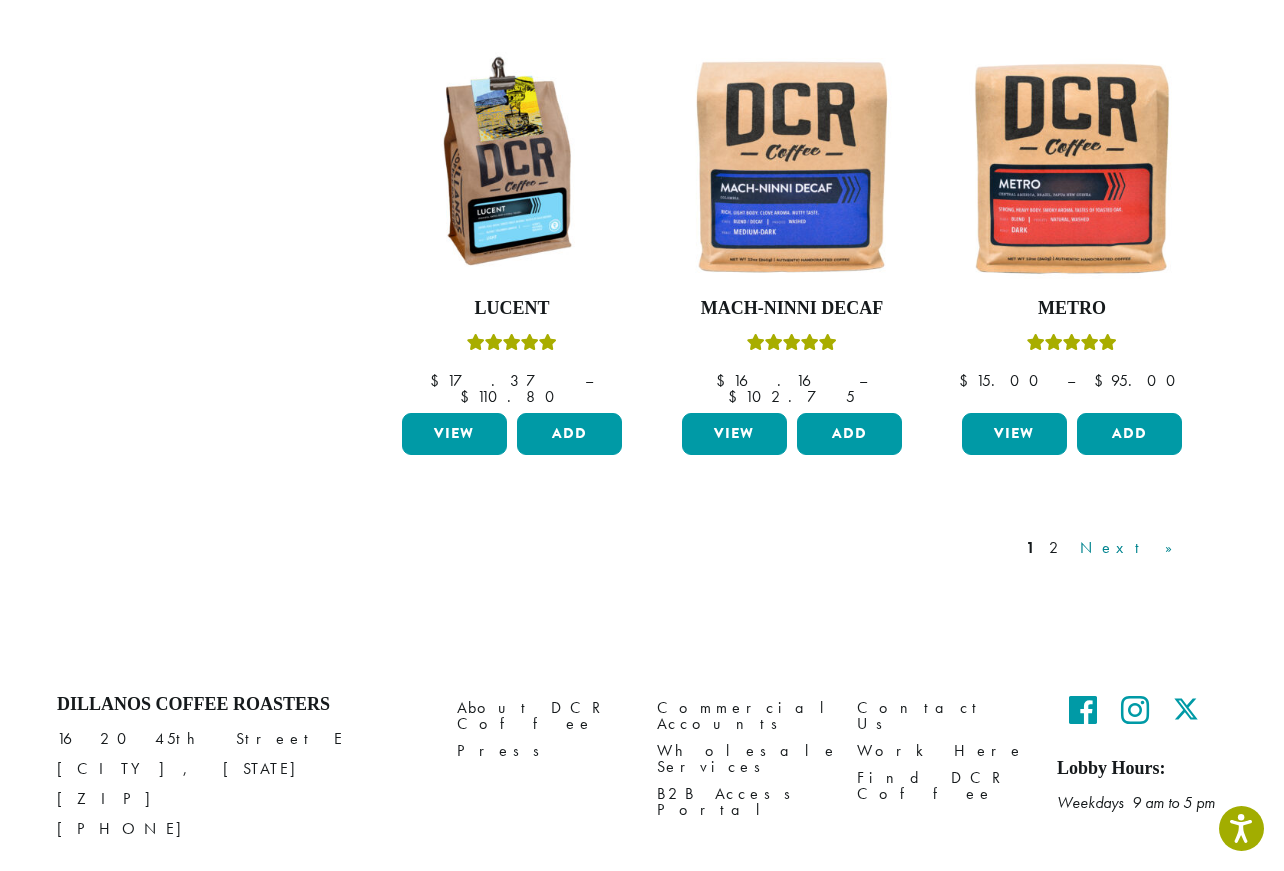 click on "Next »" at bounding box center (1133, 548) 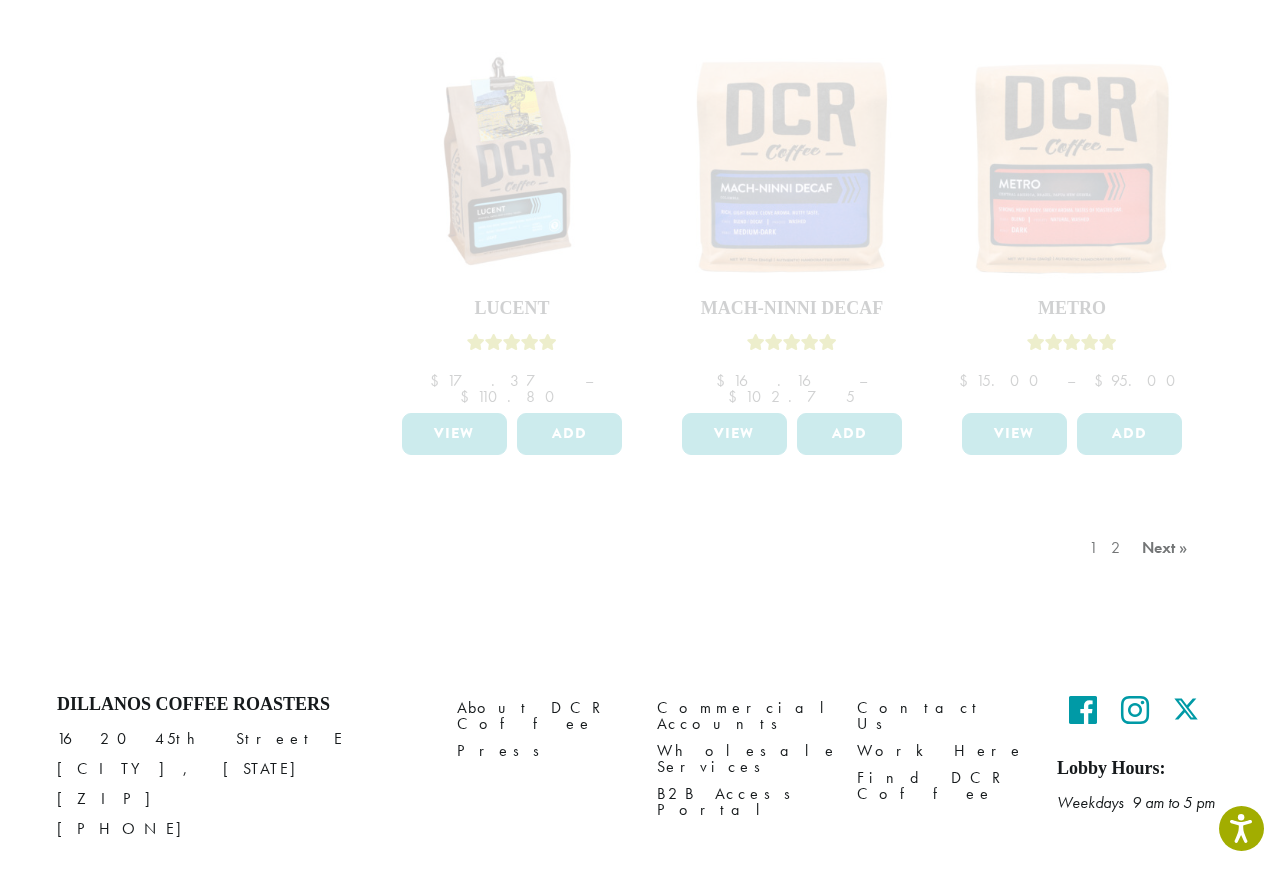 scroll, scrollTop: 1467, scrollLeft: 0, axis: vertical 